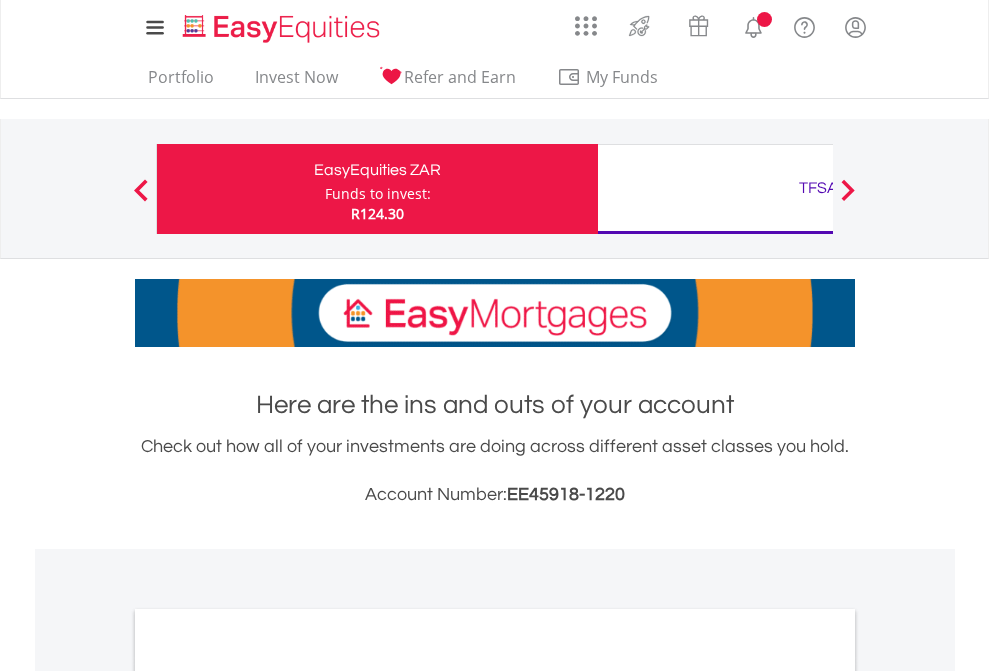 scroll, scrollTop: 0, scrollLeft: 0, axis: both 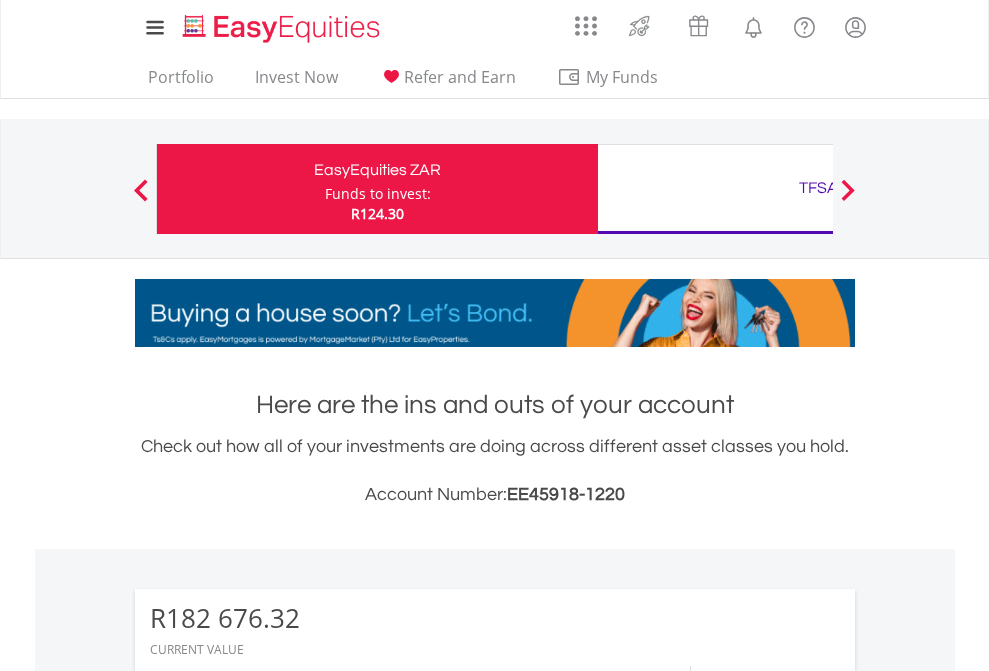 click on "Funds to invest:" at bounding box center (378, 194) 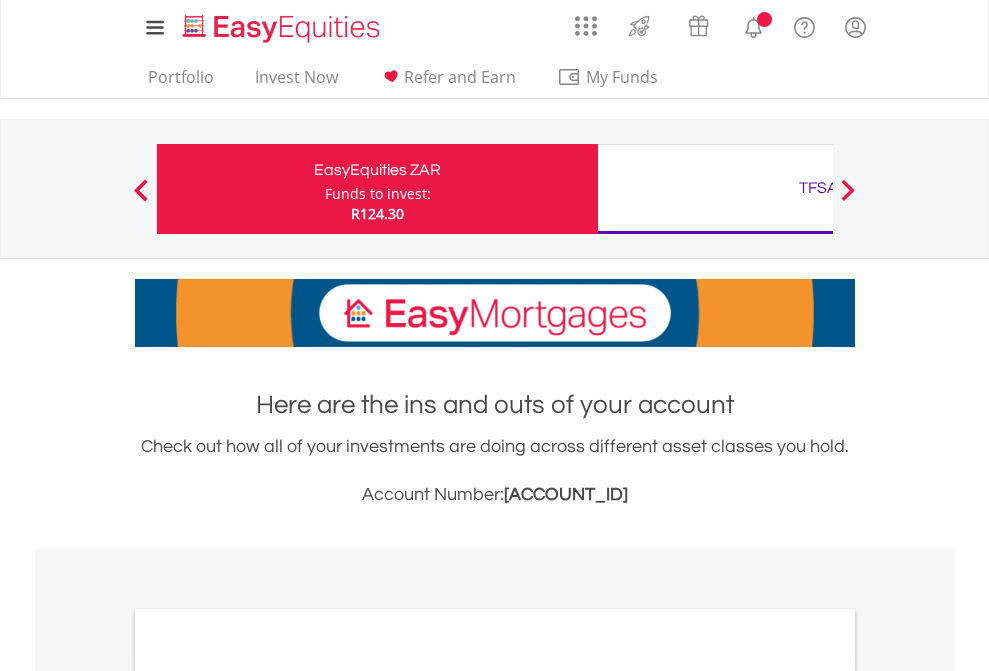 scroll, scrollTop: 0, scrollLeft: 0, axis: both 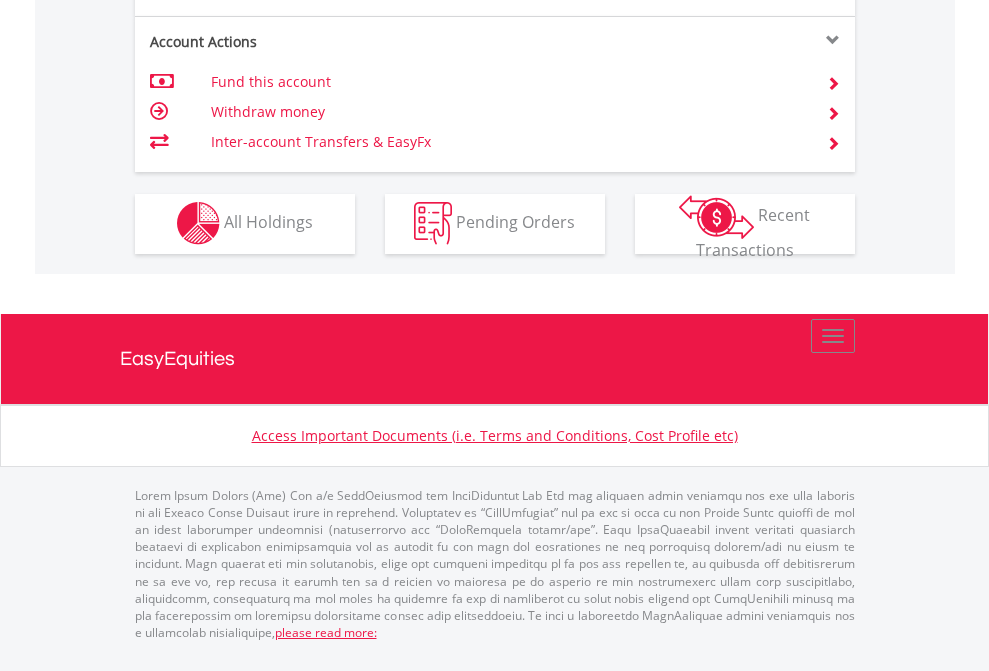 click on "Investment types" at bounding box center (706, -337) 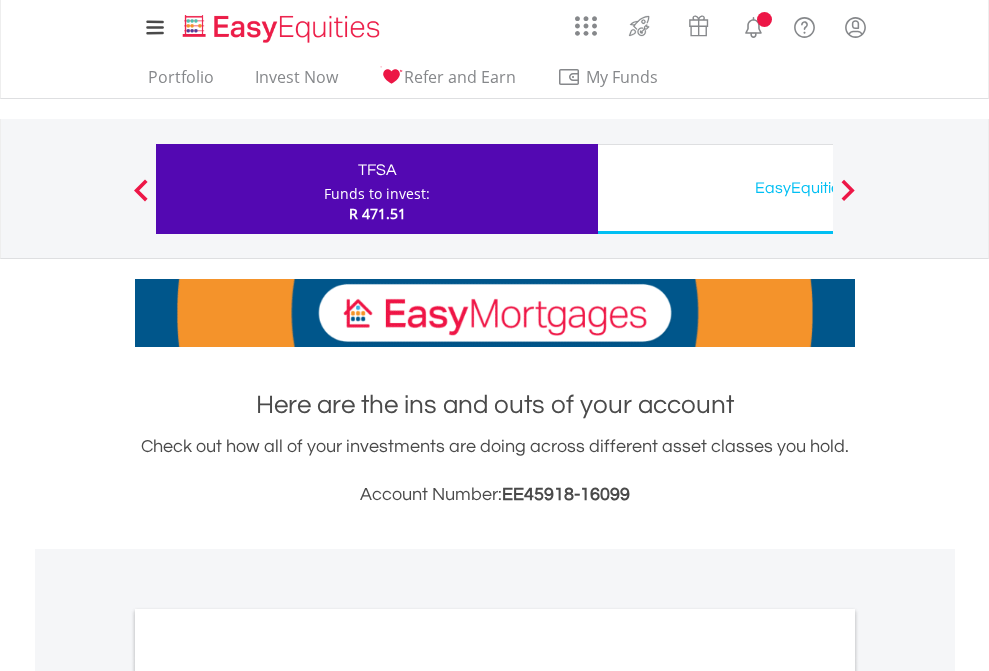 scroll, scrollTop: 0, scrollLeft: 0, axis: both 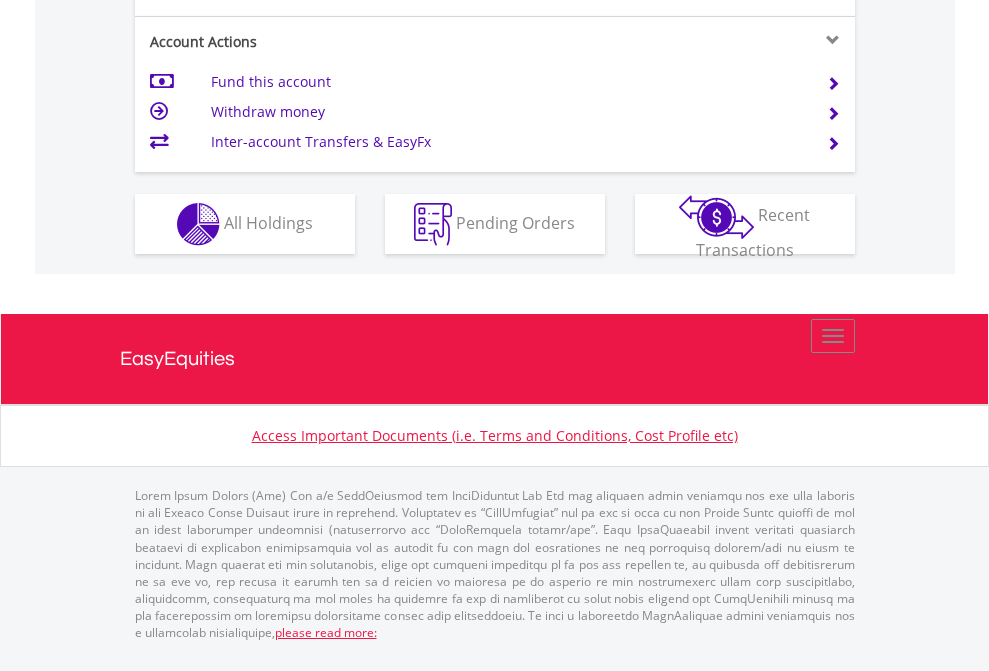 click on "Investment types" at bounding box center (706, -337) 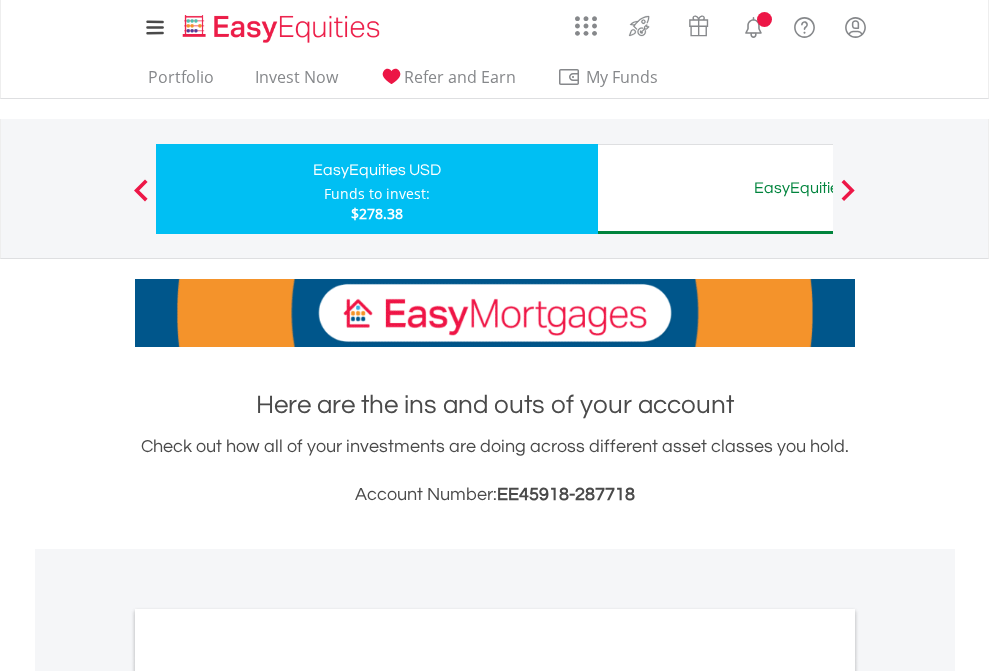 scroll, scrollTop: 0, scrollLeft: 0, axis: both 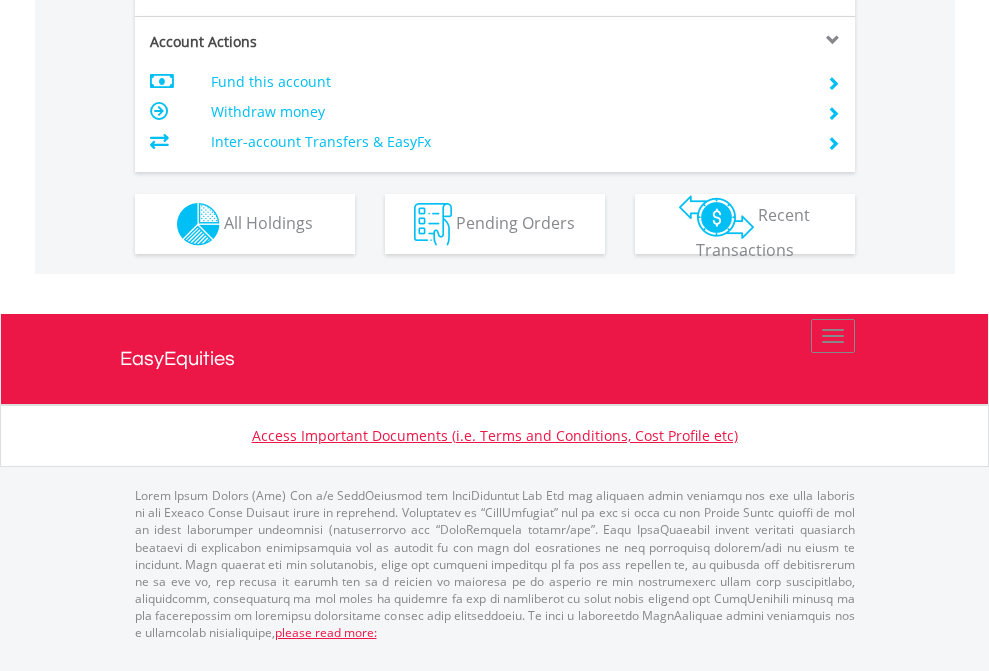 click on "Investment types" at bounding box center [706, -337] 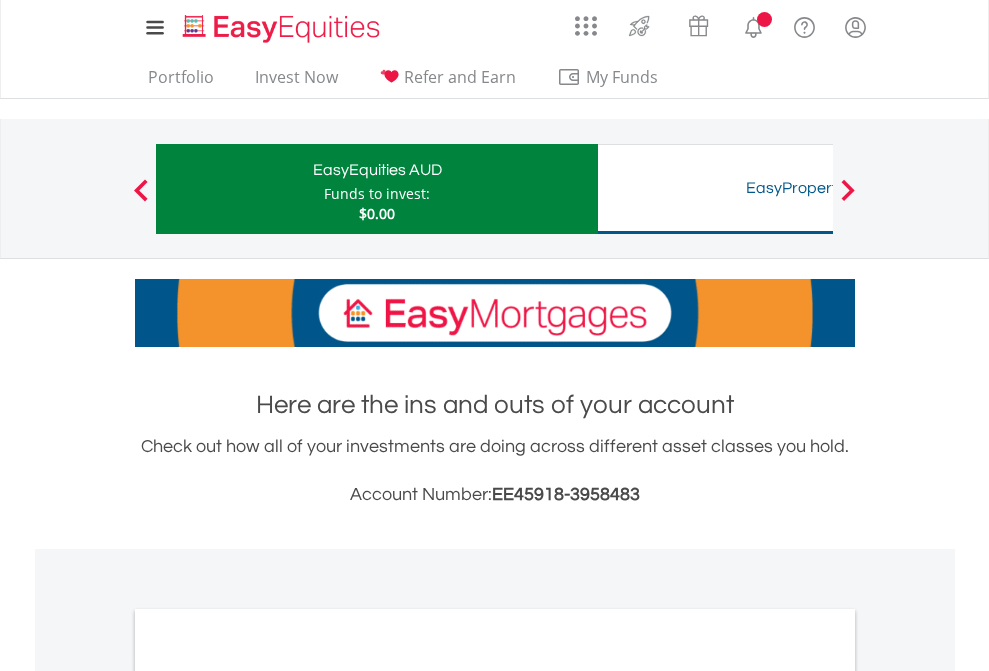 scroll, scrollTop: 0, scrollLeft: 0, axis: both 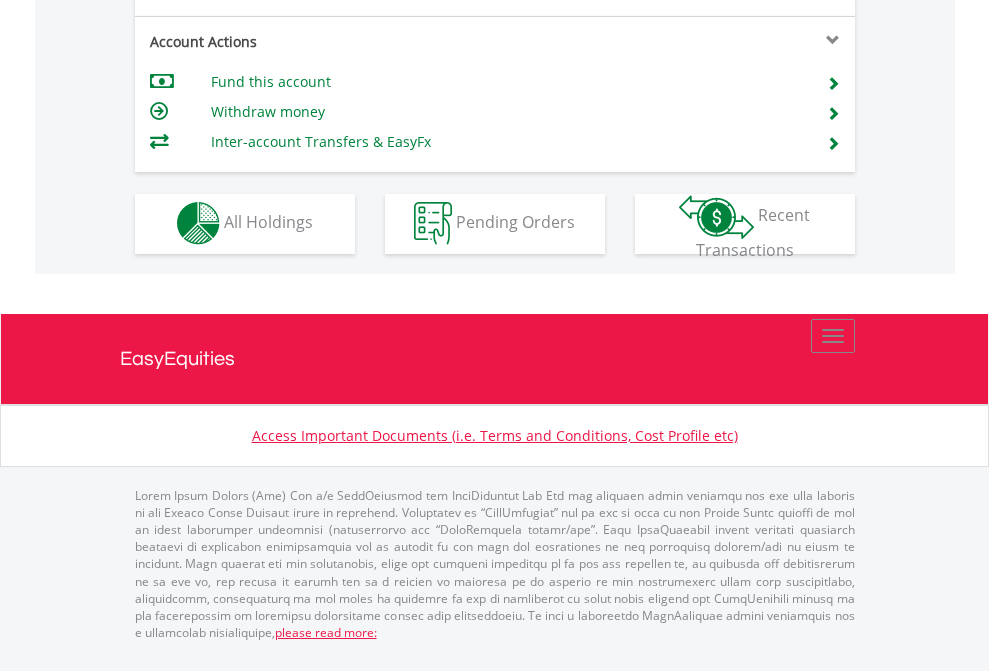 click on "Investment types" at bounding box center [706, -353] 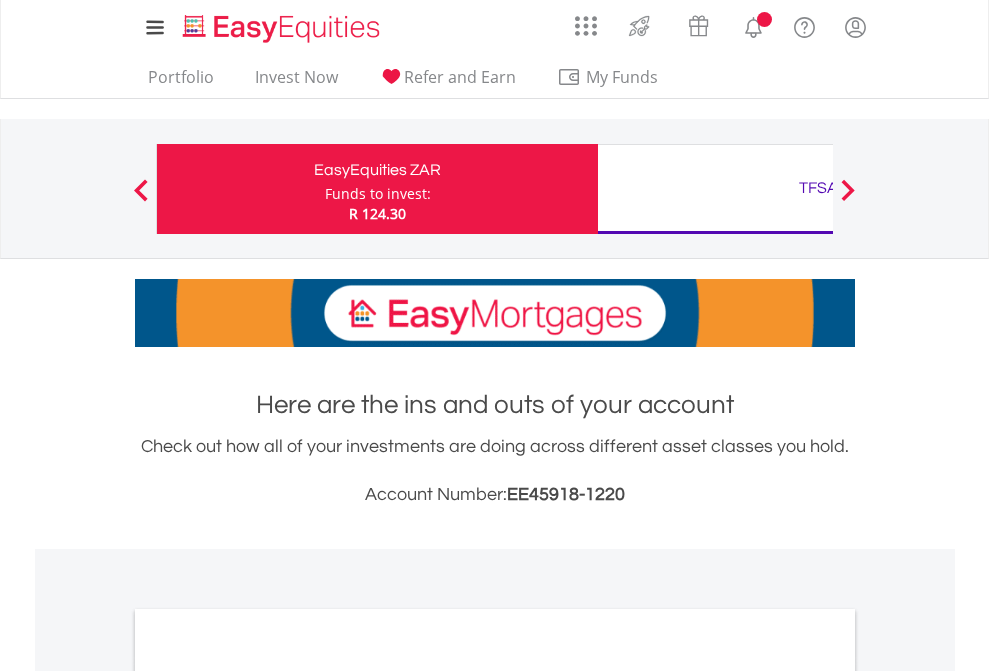 scroll, scrollTop: 0, scrollLeft: 0, axis: both 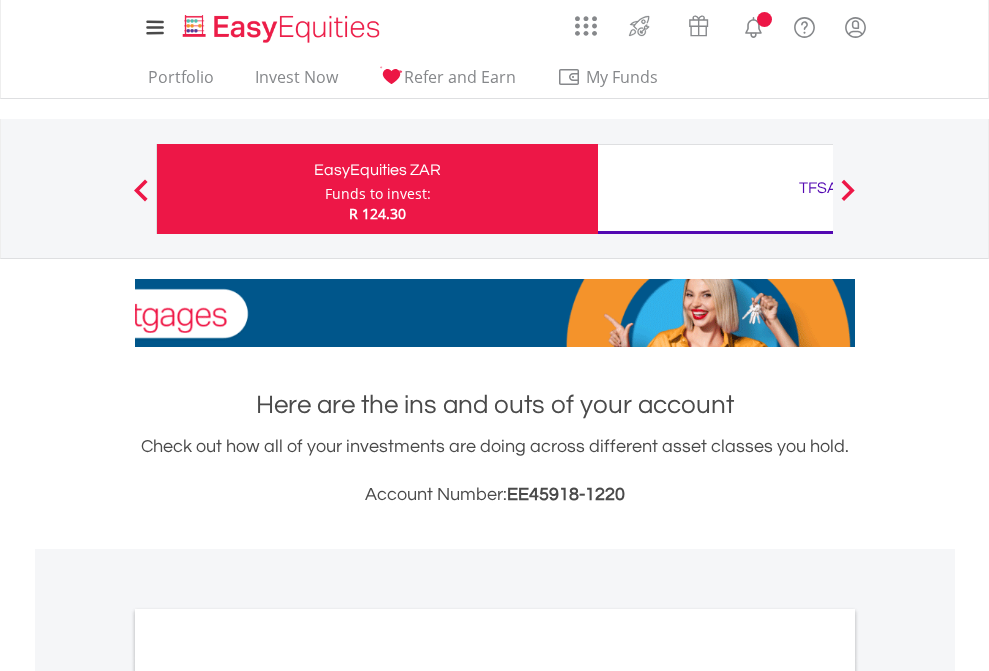 click on "All Holdings" at bounding box center (268, 1096) 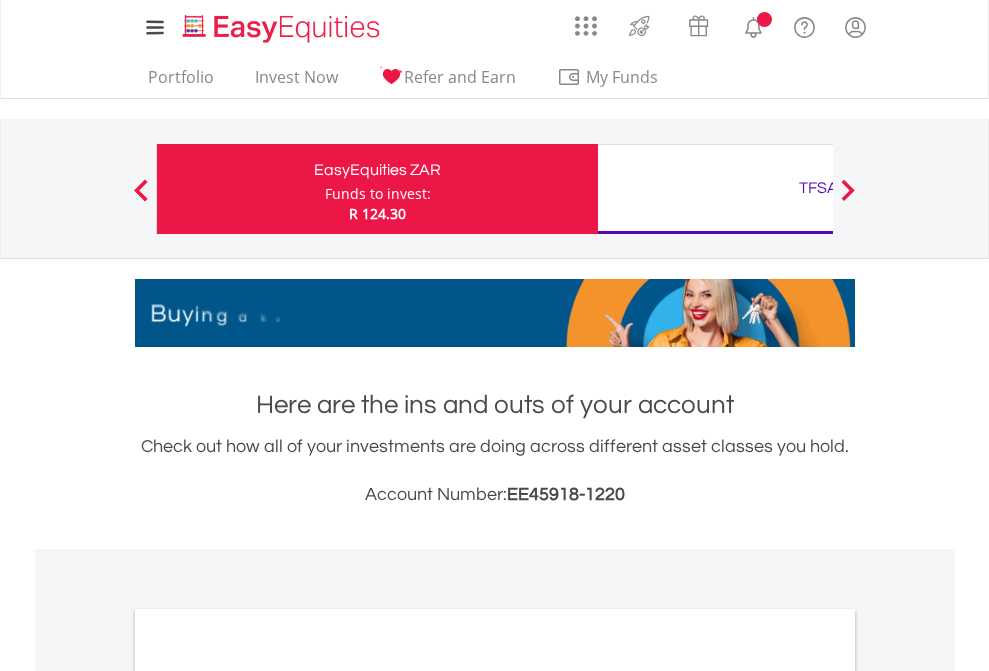 scroll, scrollTop: 1202, scrollLeft: 0, axis: vertical 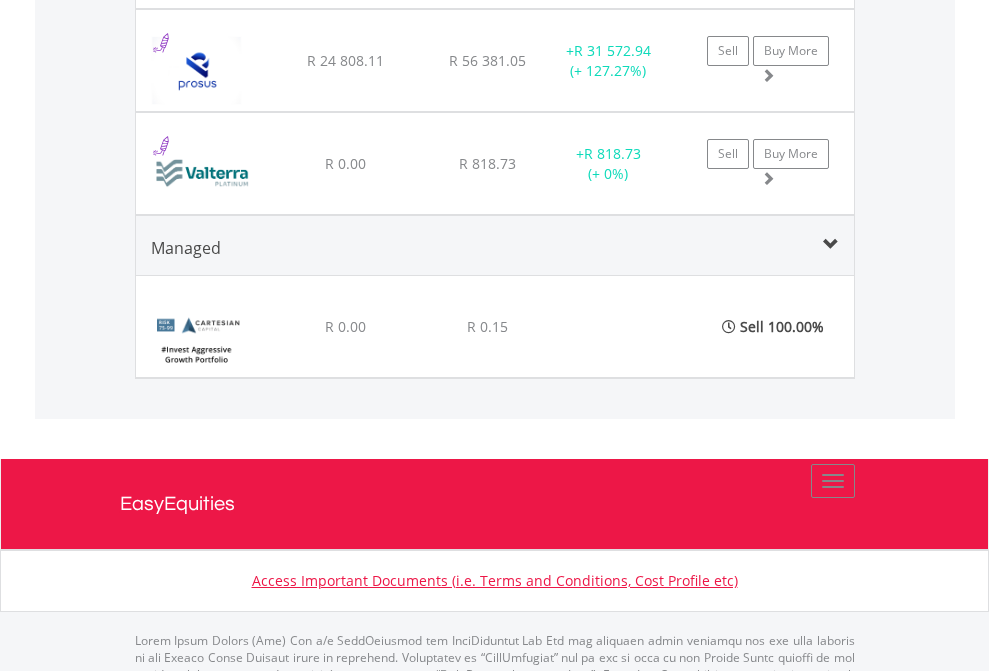 click on "TFSA" at bounding box center (818, -2196) 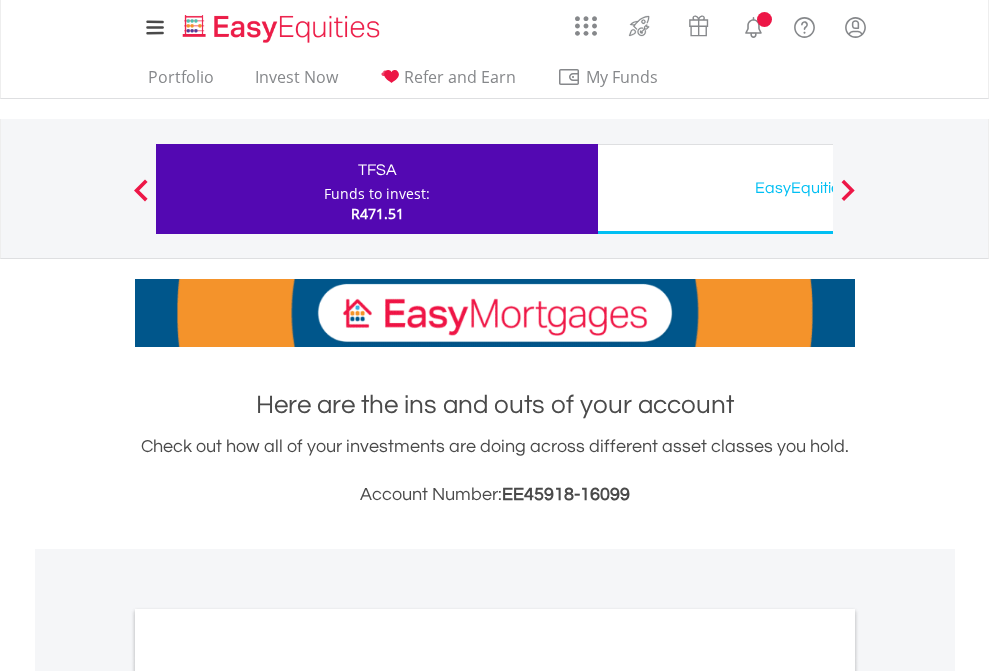 scroll, scrollTop: 0, scrollLeft: 0, axis: both 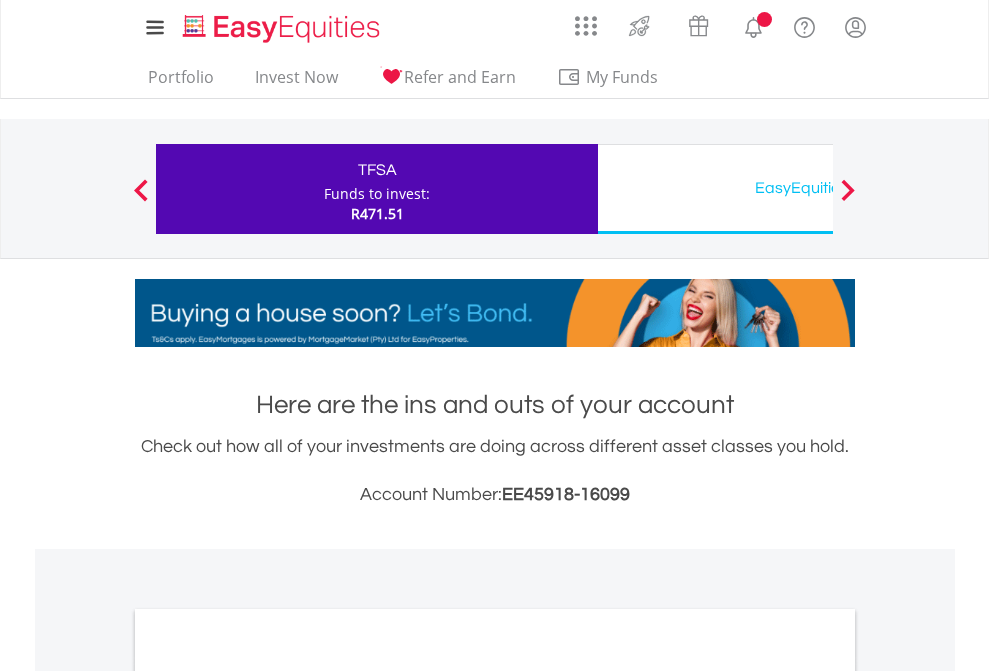 click on "All Holdings" at bounding box center (268, 1096) 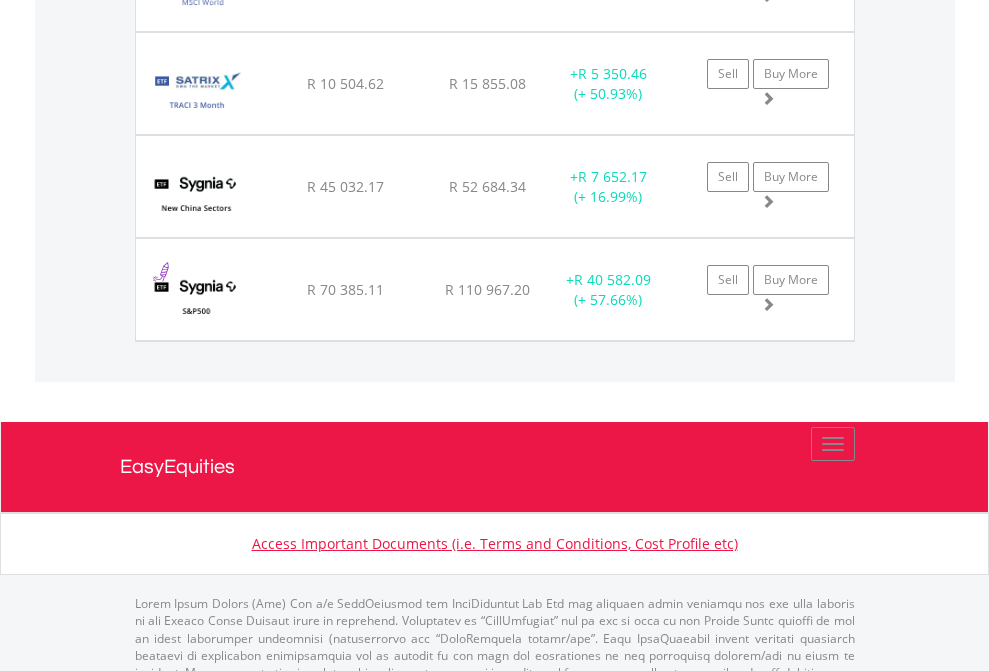 scroll, scrollTop: 2225, scrollLeft: 0, axis: vertical 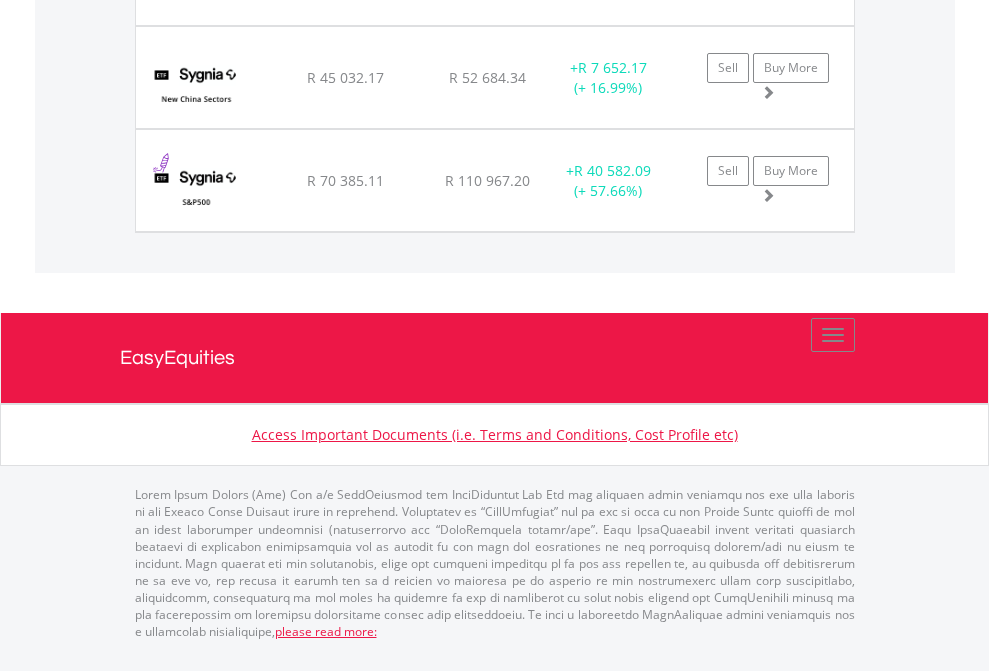 click on "EasyEquities USD" at bounding box center (818, -1854) 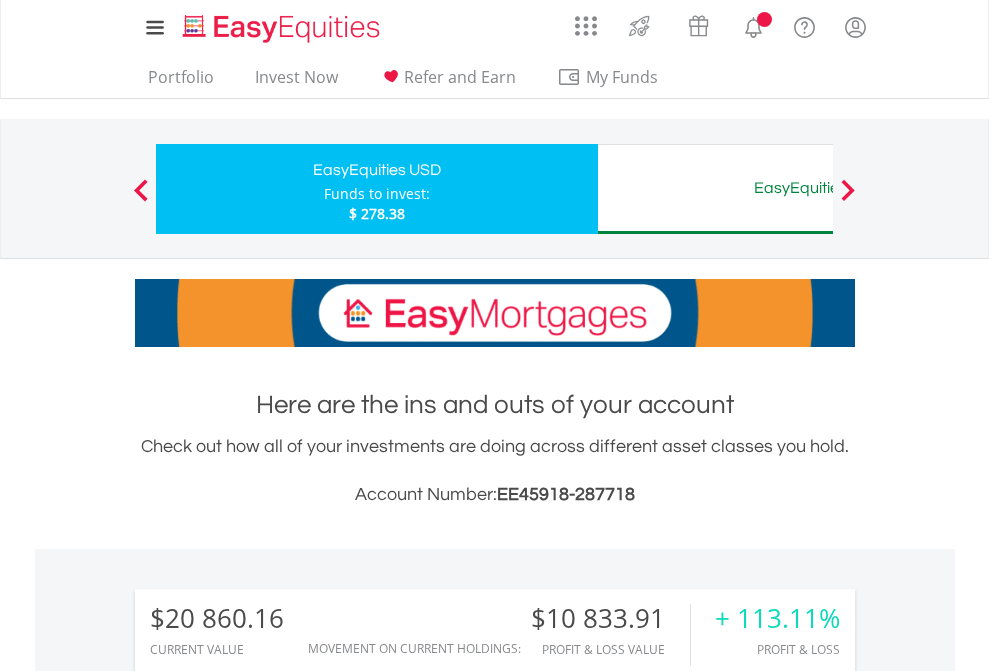 scroll, scrollTop: 0, scrollLeft: 0, axis: both 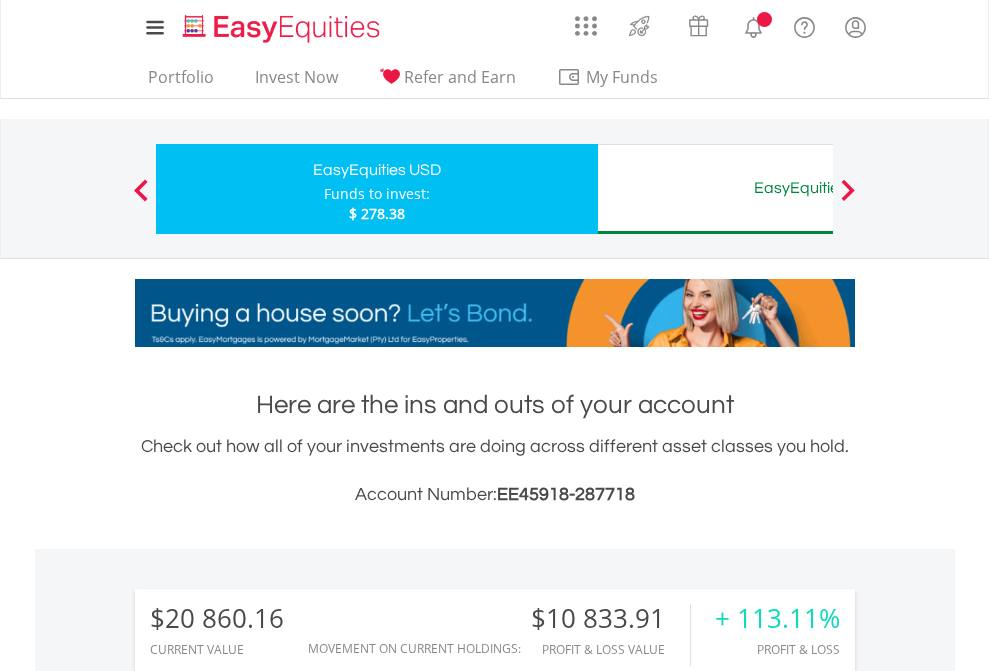 click on "All Holdings" at bounding box center [268, 1546] 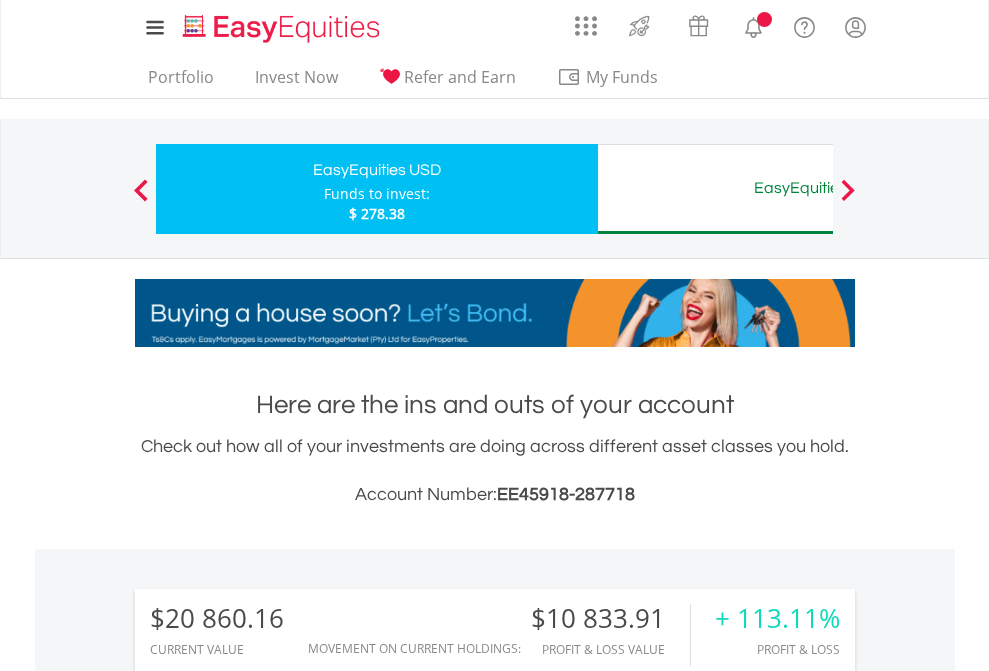 scroll, scrollTop: 999808, scrollLeft: 999687, axis: both 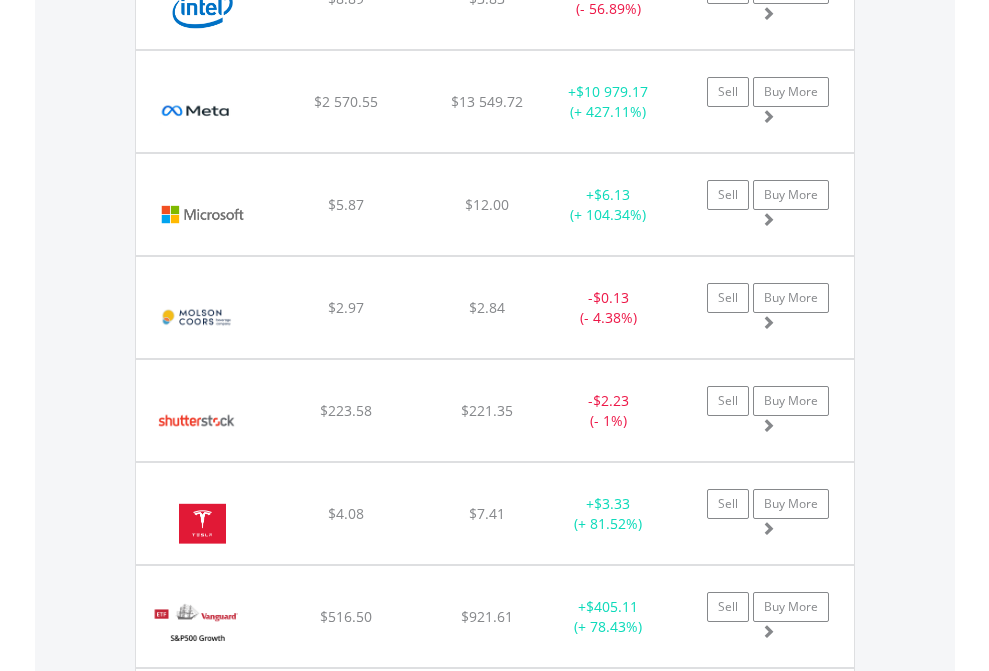 click on "EasyEquities AUD" at bounding box center (818, -2116) 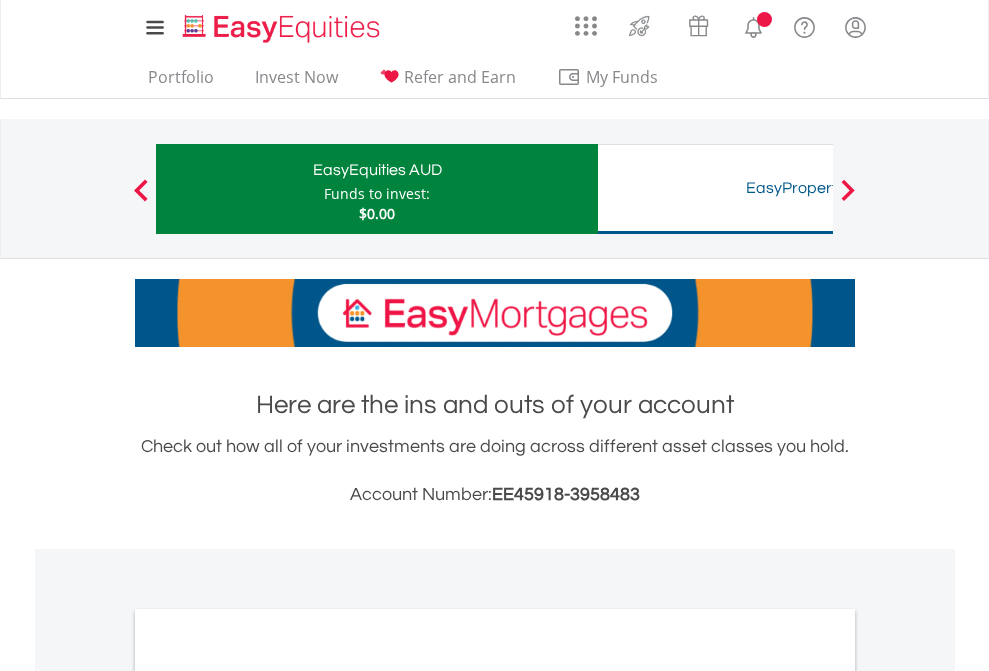 scroll, scrollTop: 0, scrollLeft: 0, axis: both 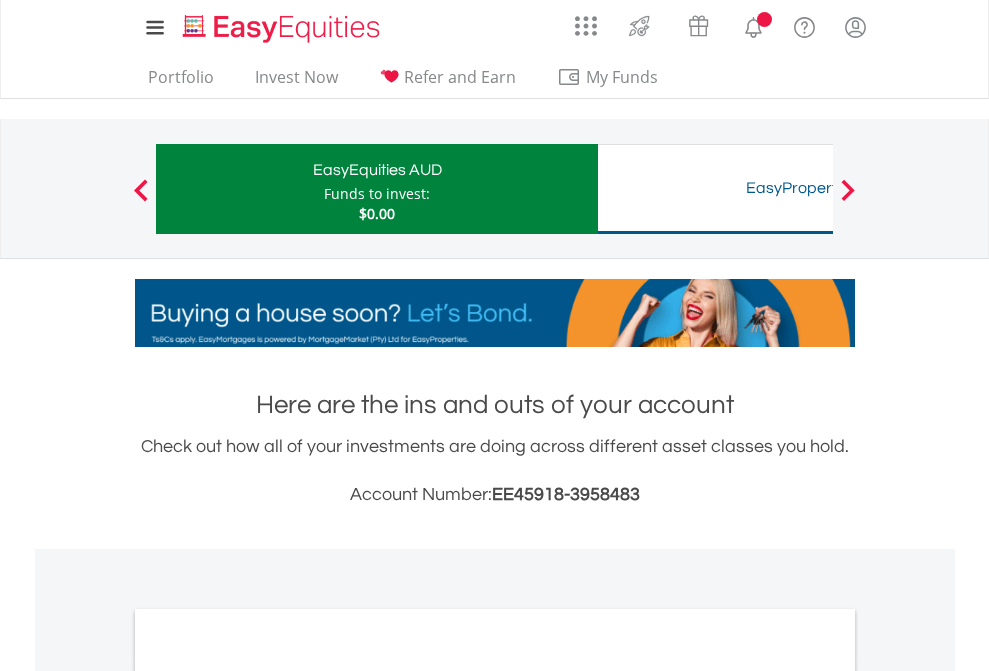 click on "All Holdings" at bounding box center (268, 1096) 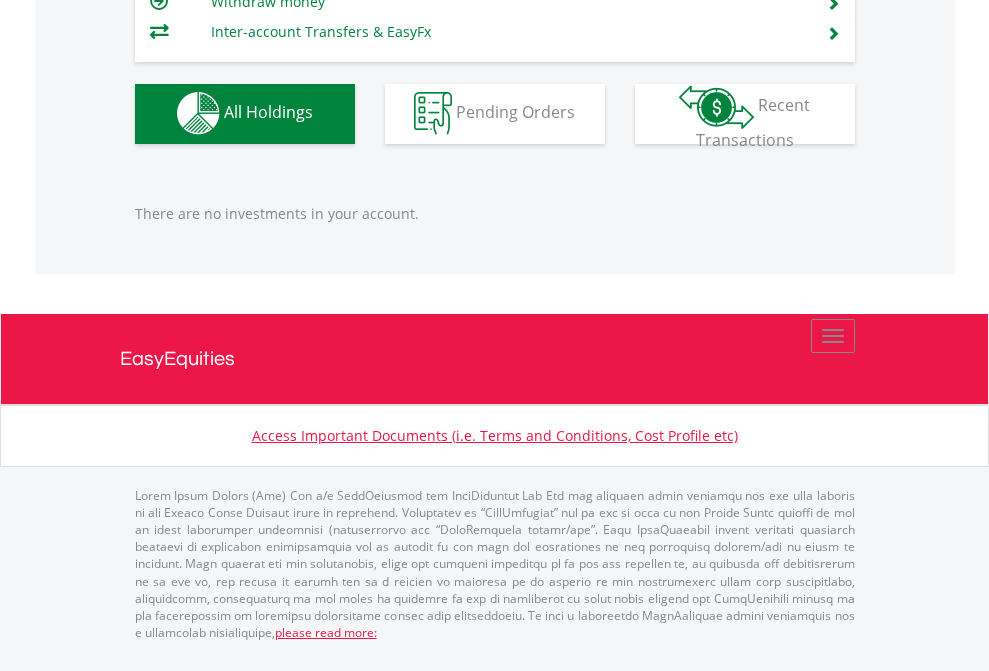scroll, scrollTop: 1980, scrollLeft: 0, axis: vertical 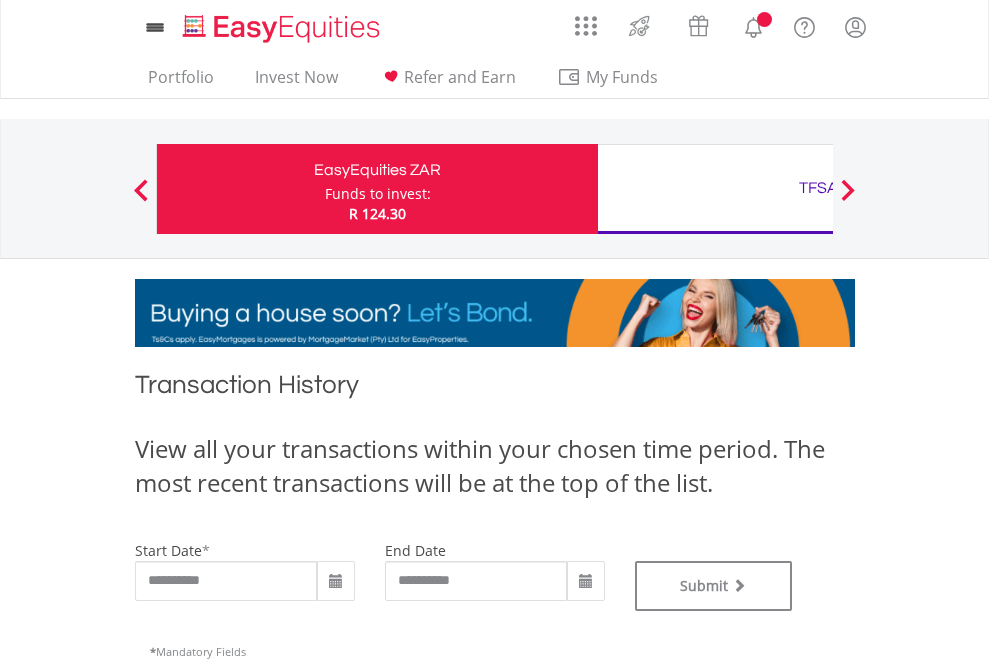 type on "**********" 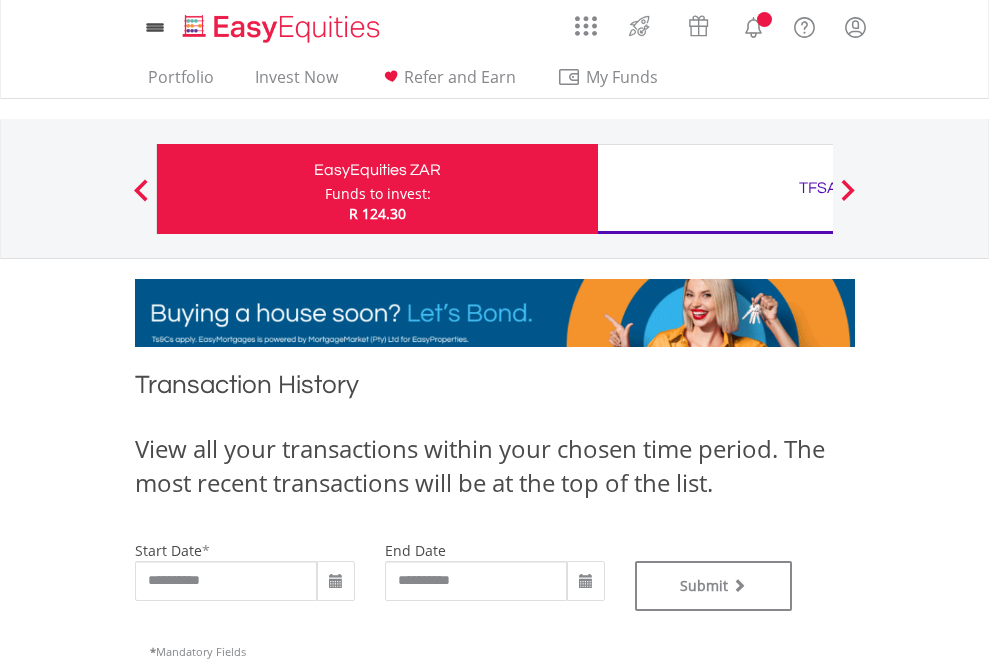 type on "**********" 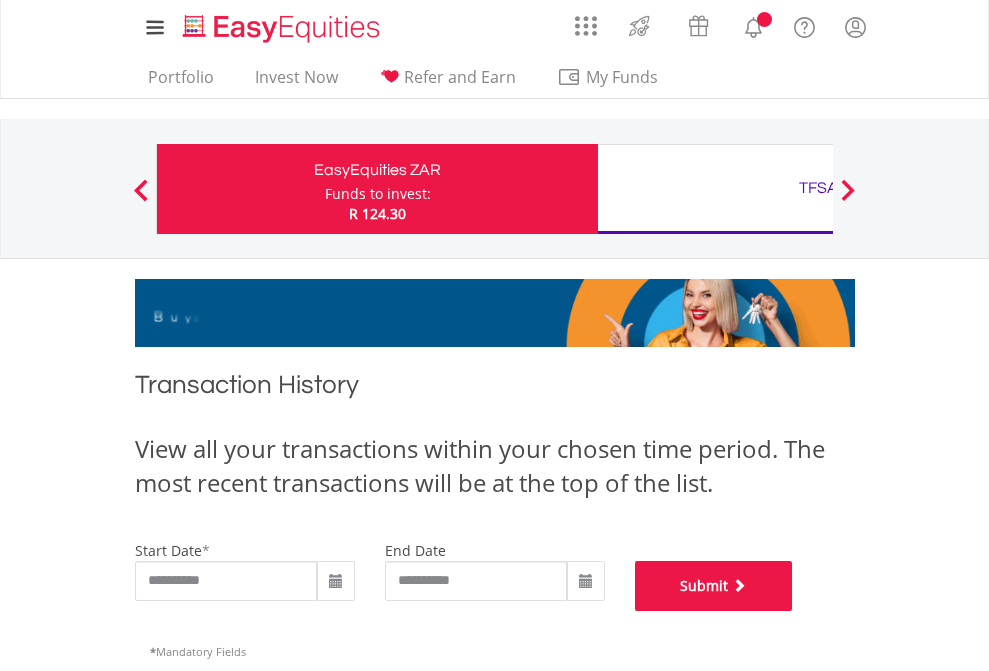 click on "Submit" at bounding box center (714, 586) 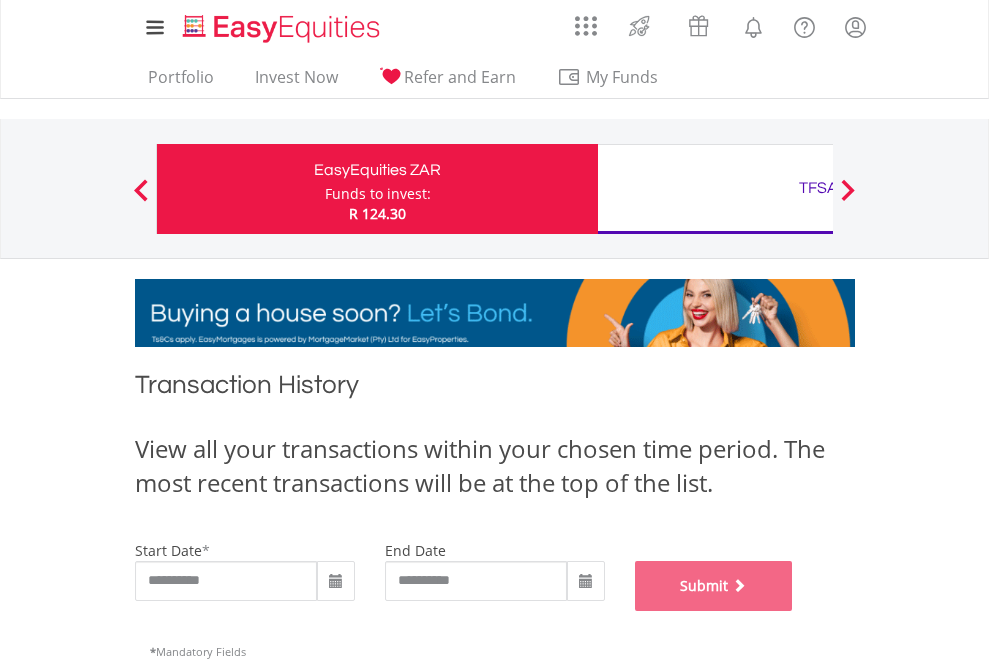 scroll, scrollTop: 811, scrollLeft: 0, axis: vertical 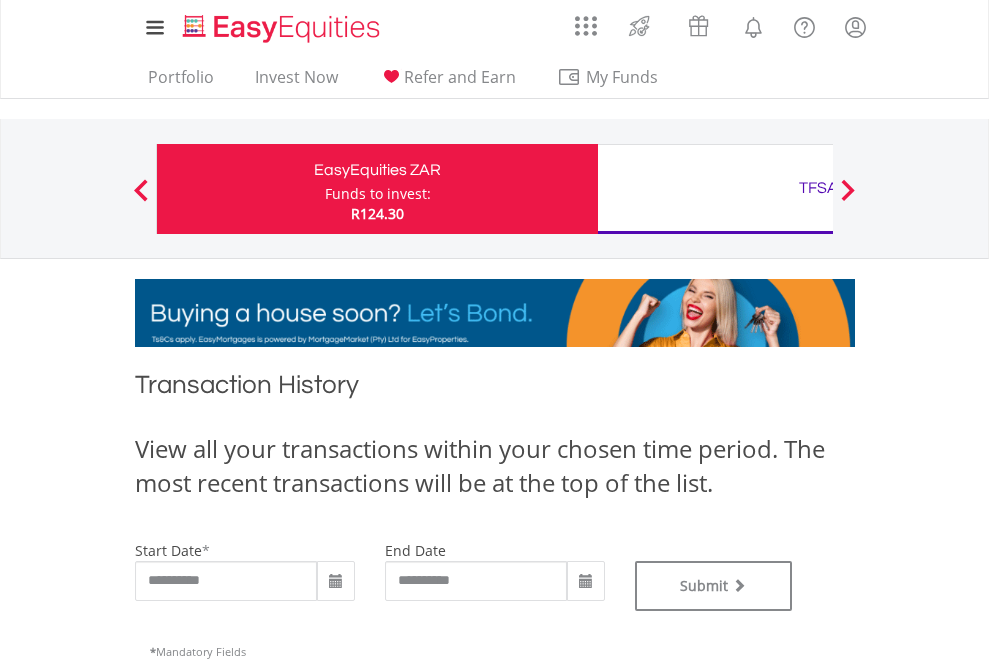 click on "TFSA" at bounding box center [818, 188] 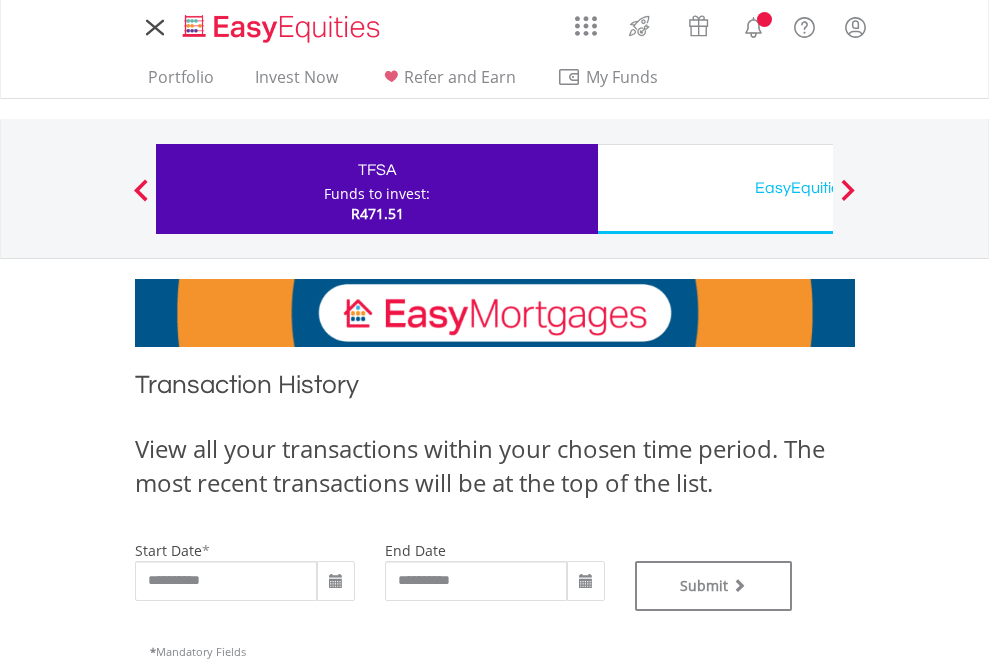 scroll, scrollTop: 0, scrollLeft: 0, axis: both 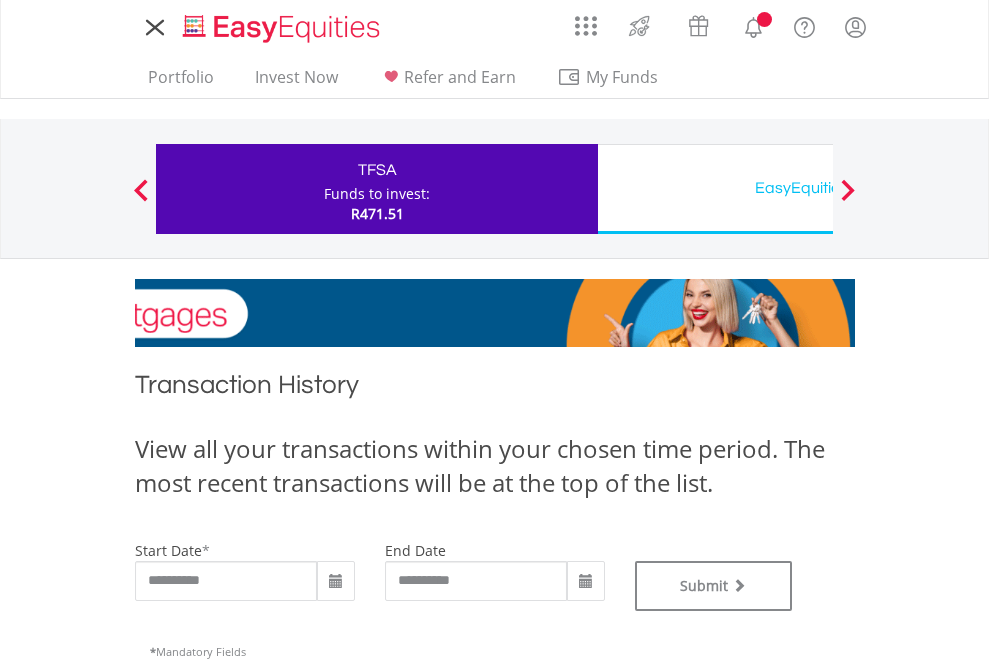 type on "**********" 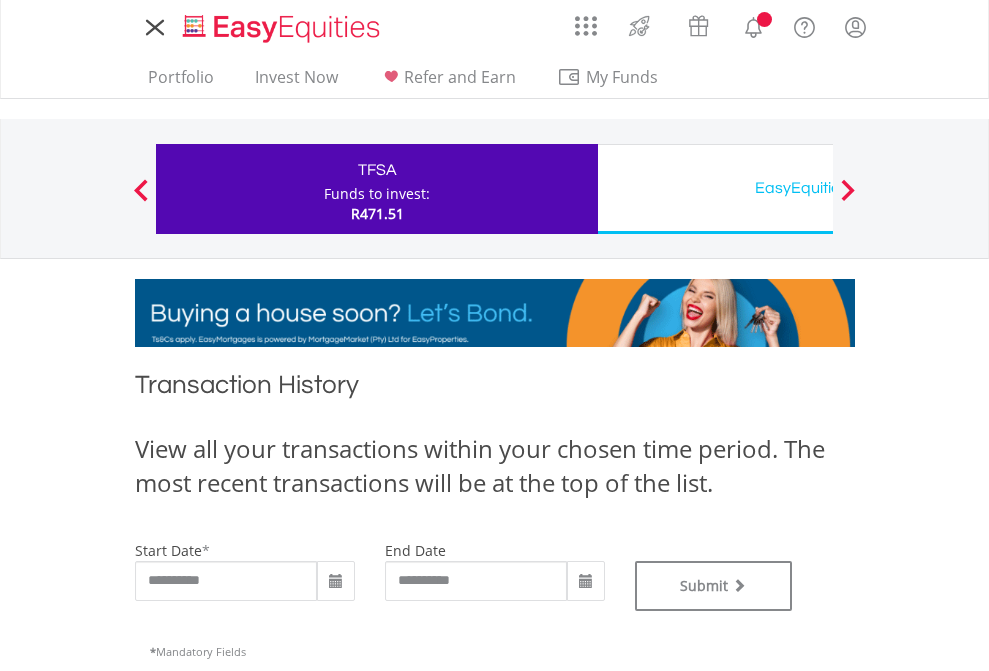 type on "**********" 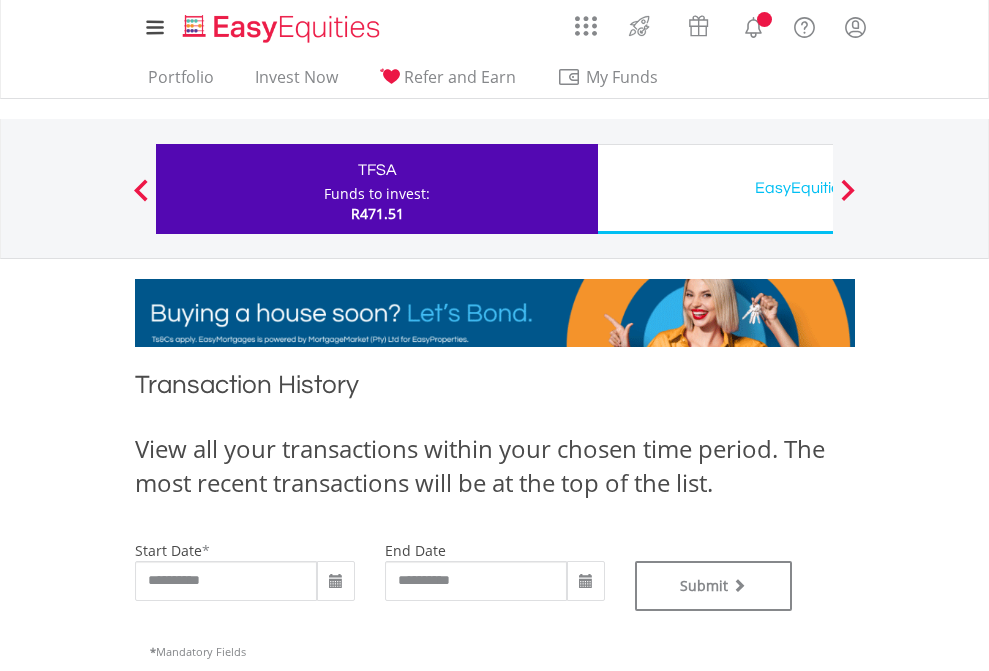 scroll, scrollTop: 811, scrollLeft: 0, axis: vertical 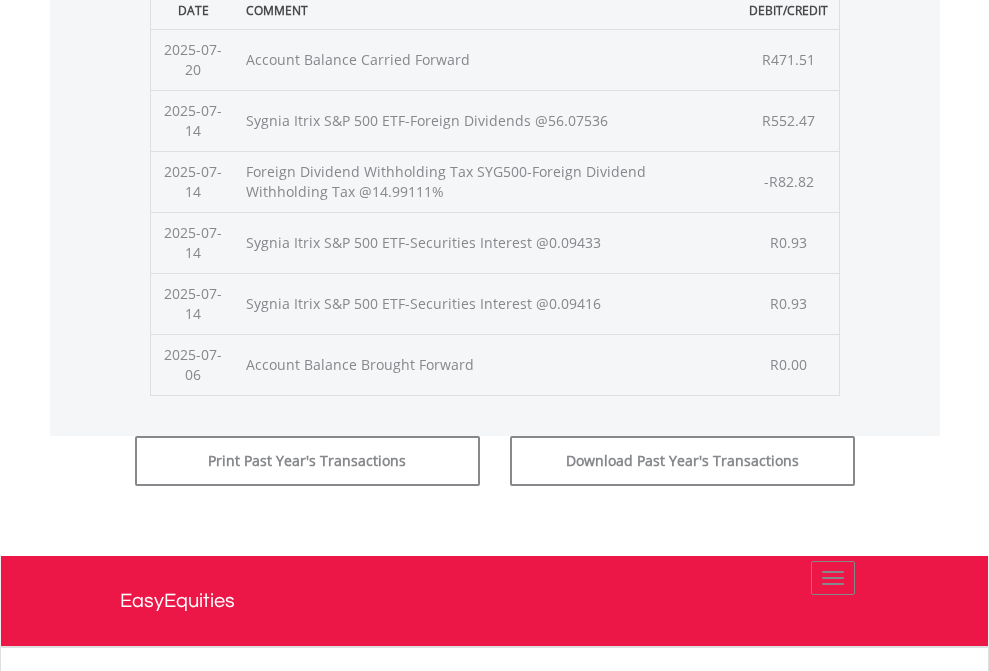 click on "Submit" at bounding box center [714, -225] 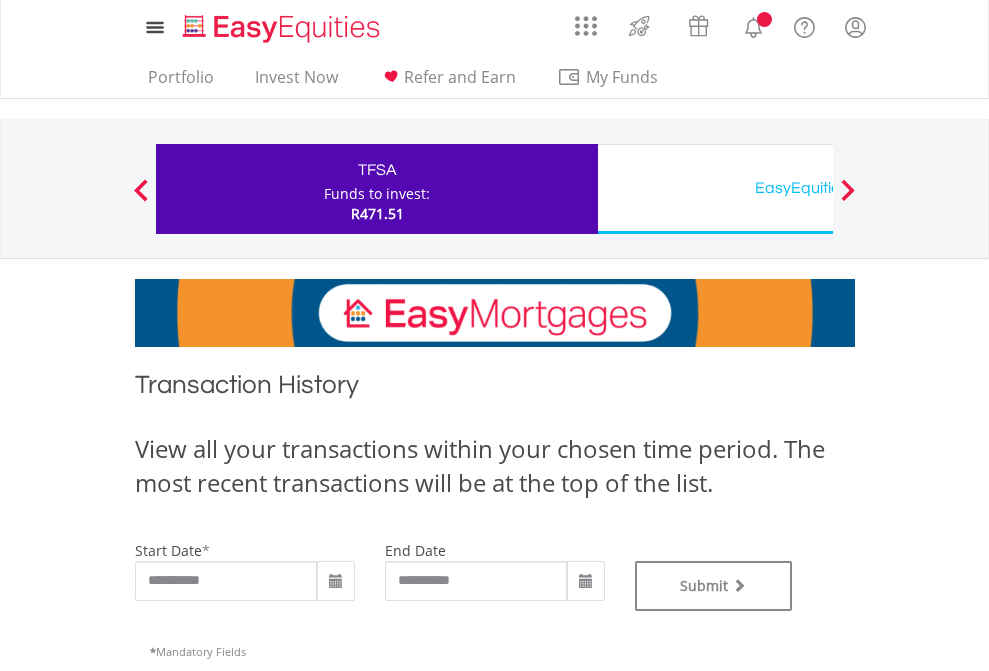 scroll, scrollTop: 0, scrollLeft: 0, axis: both 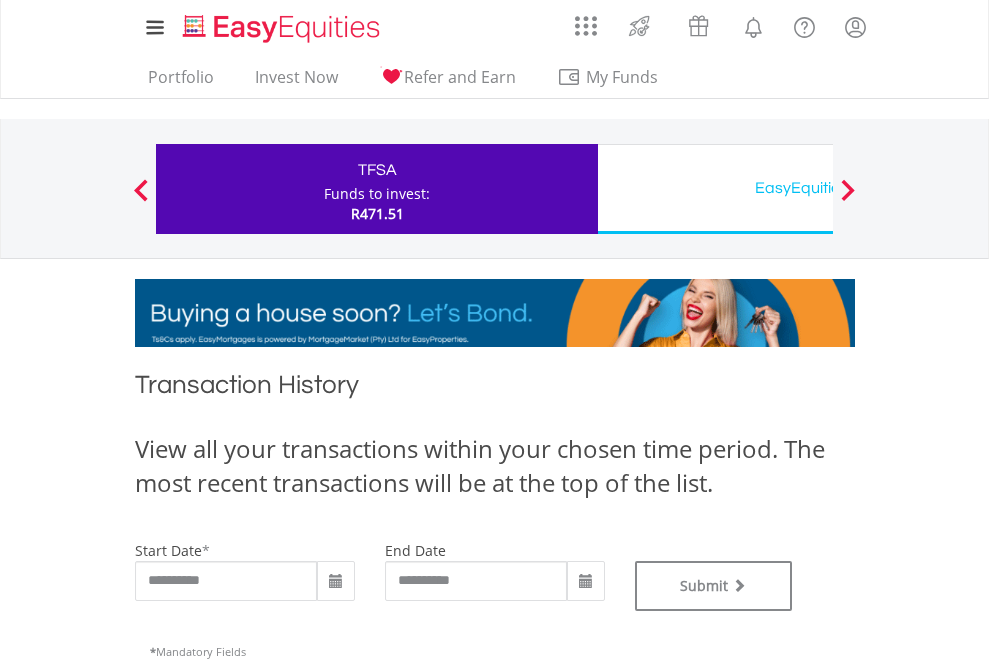 click on "EasyEquities USD" at bounding box center [818, 188] 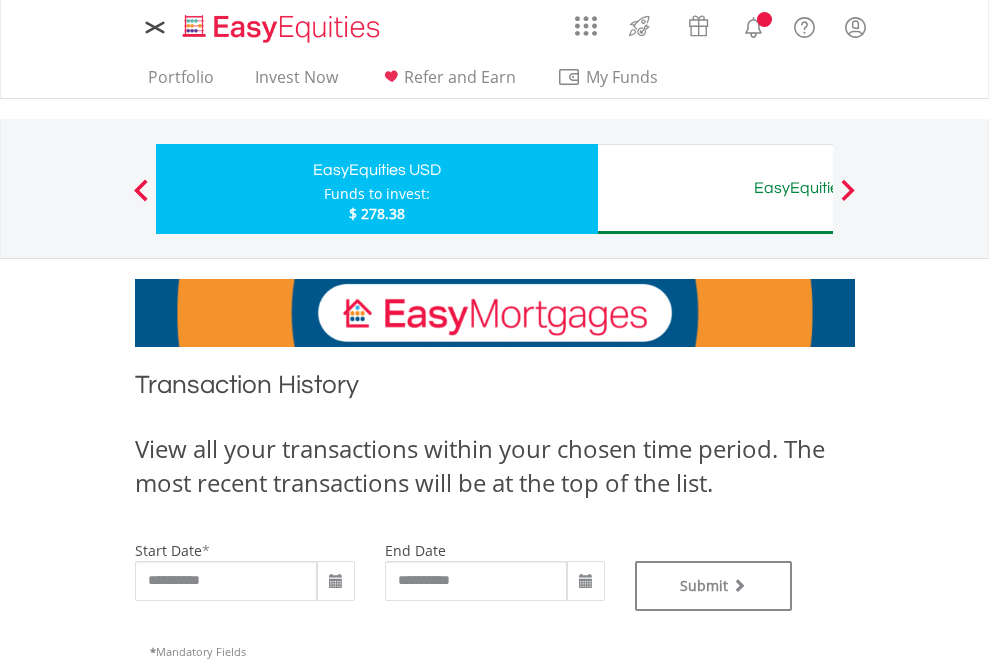 scroll, scrollTop: 0, scrollLeft: 0, axis: both 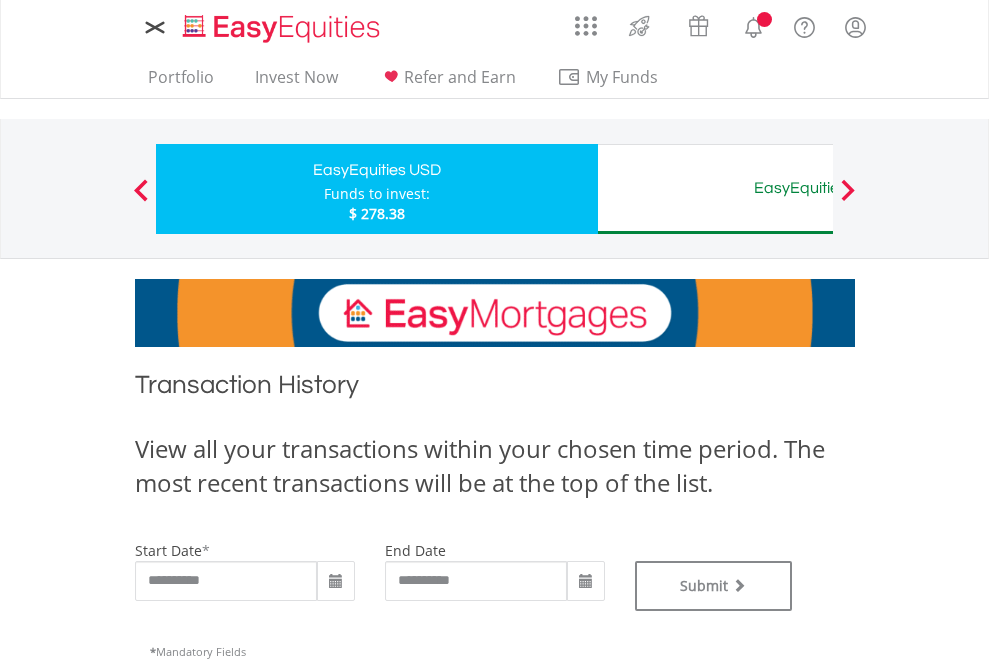 type on "**********" 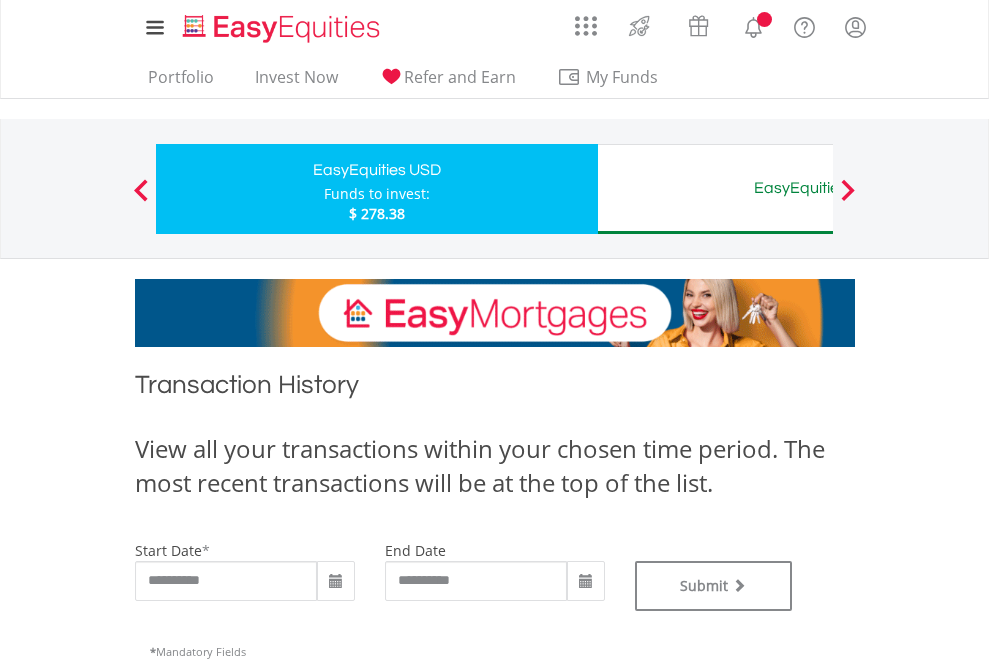 type on "**********" 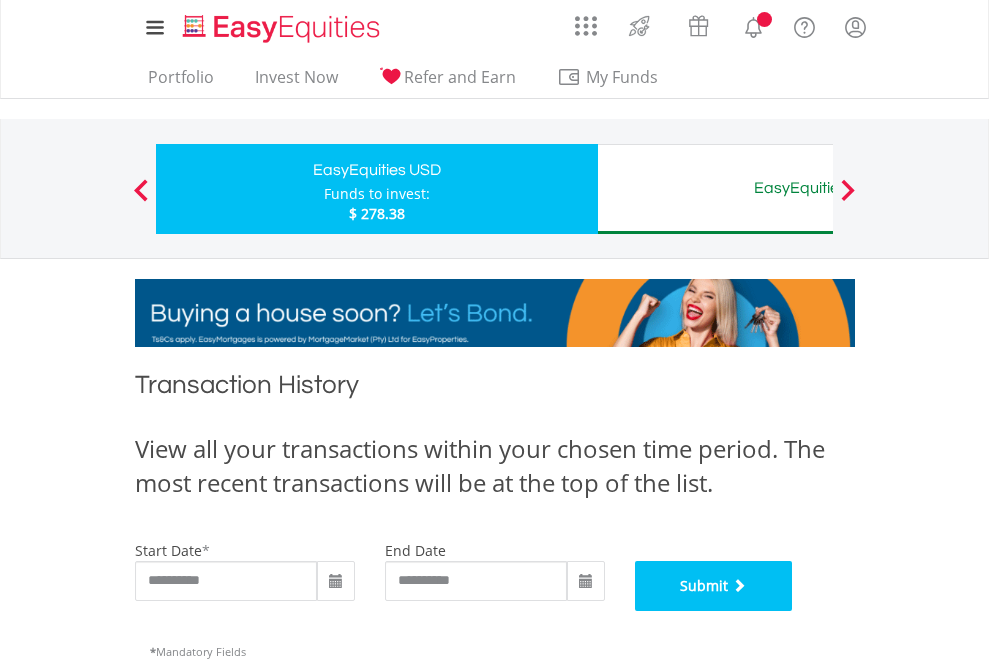 click on "Submit" at bounding box center (714, 586) 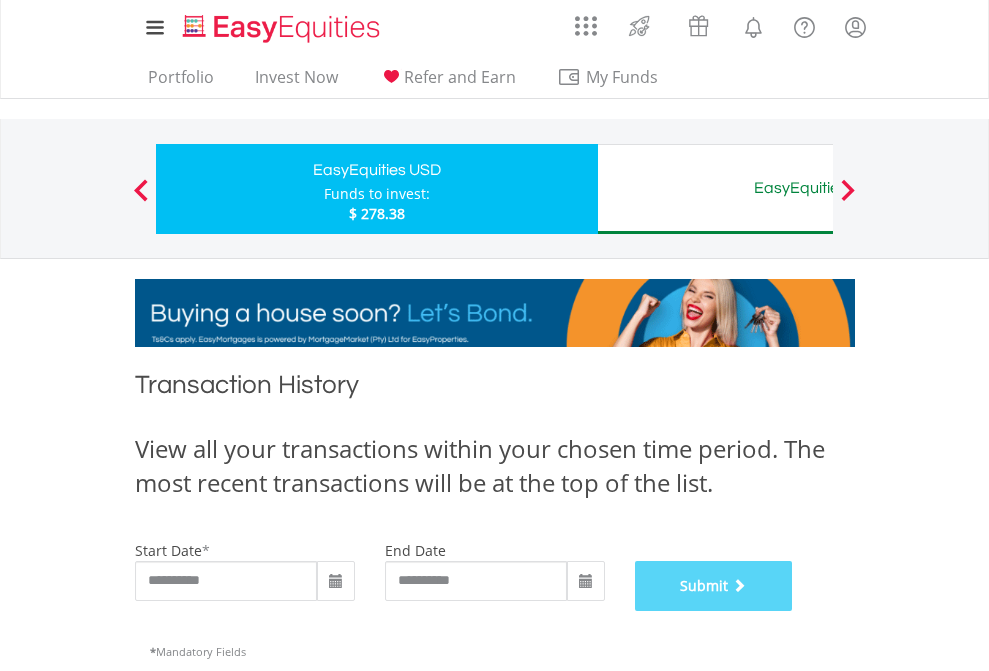 scroll, scrollTop: 811, scrollLeft: 0, axis: vertical 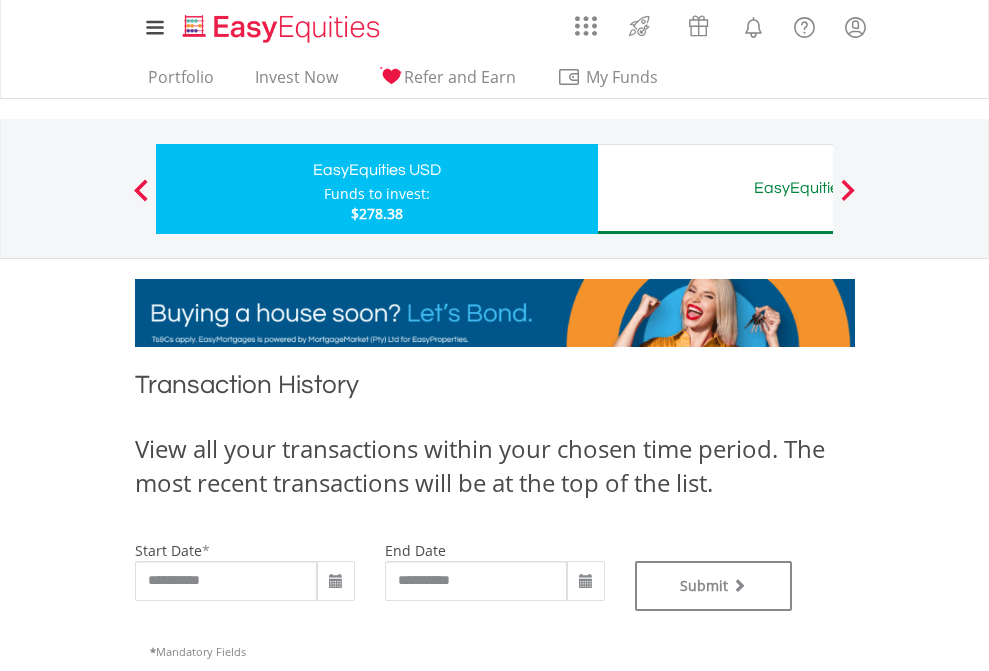 click on "EasyEquities AUD" at bounding box center (818, 188) 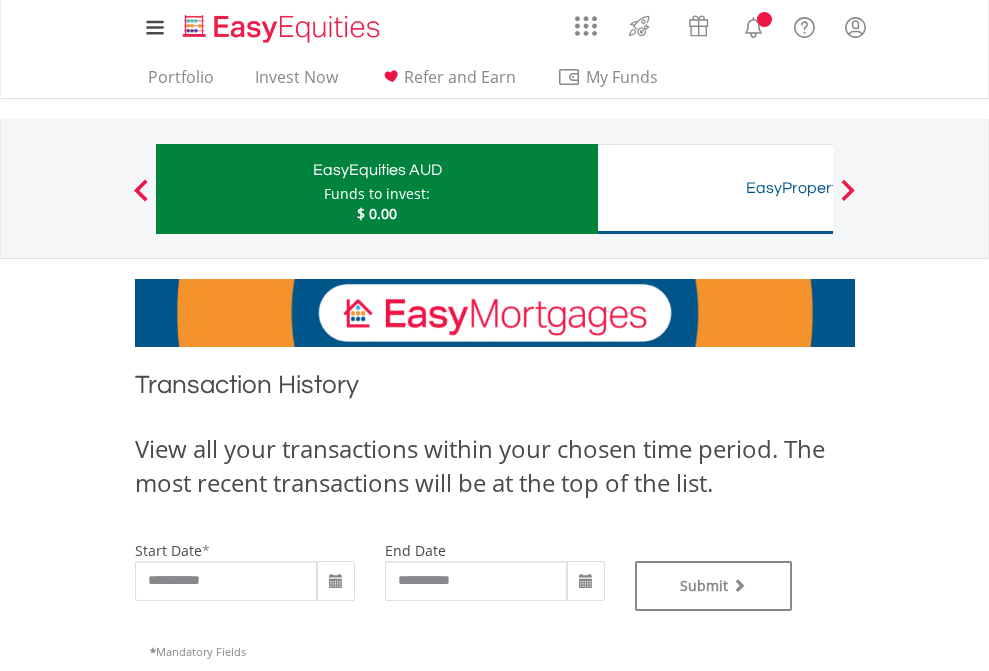 scroll, scrollTop: 0, scrollLeft: 0, axis: both 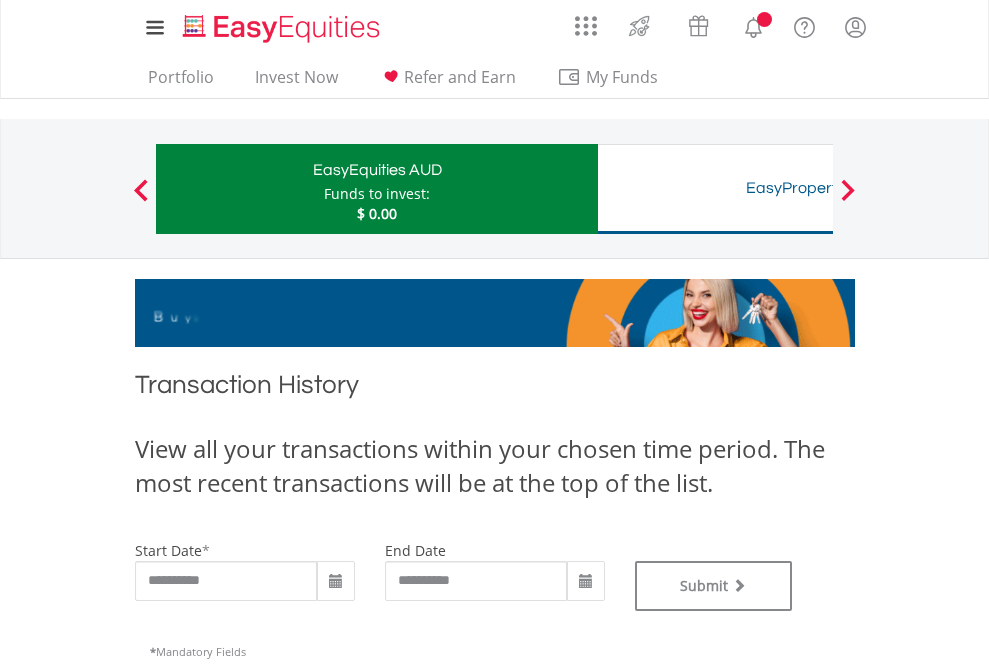 type on "**********" 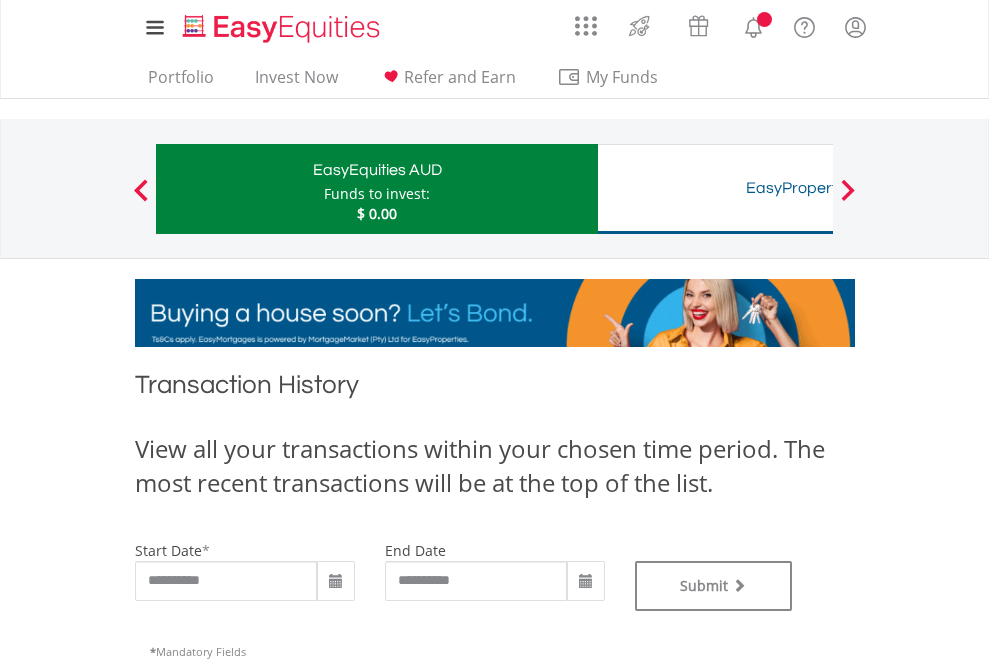 type on "**********" 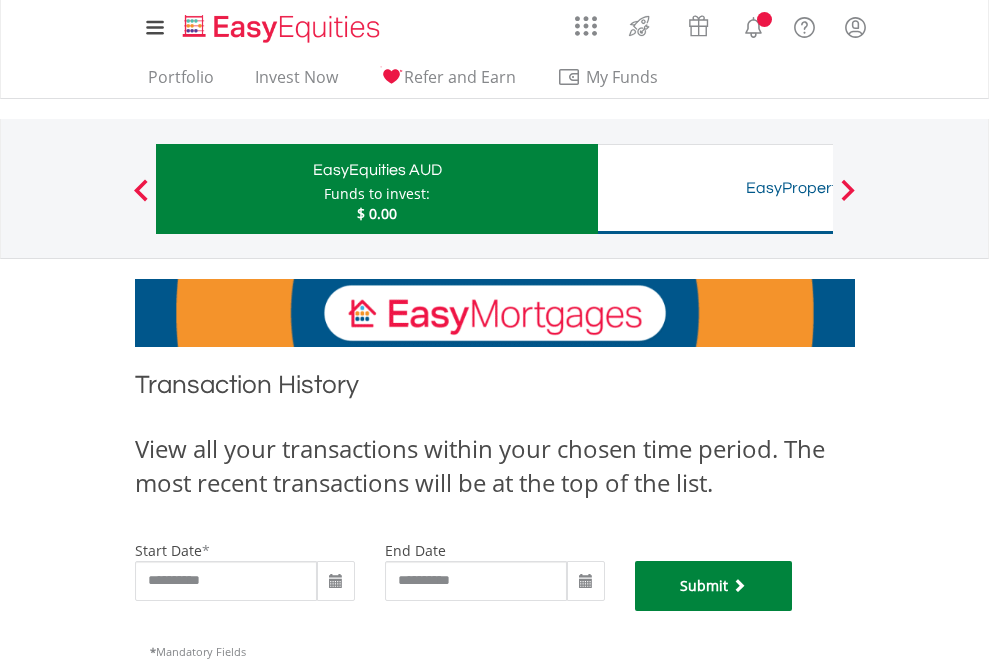 click on "Submit" at bounding box center (714, 586) 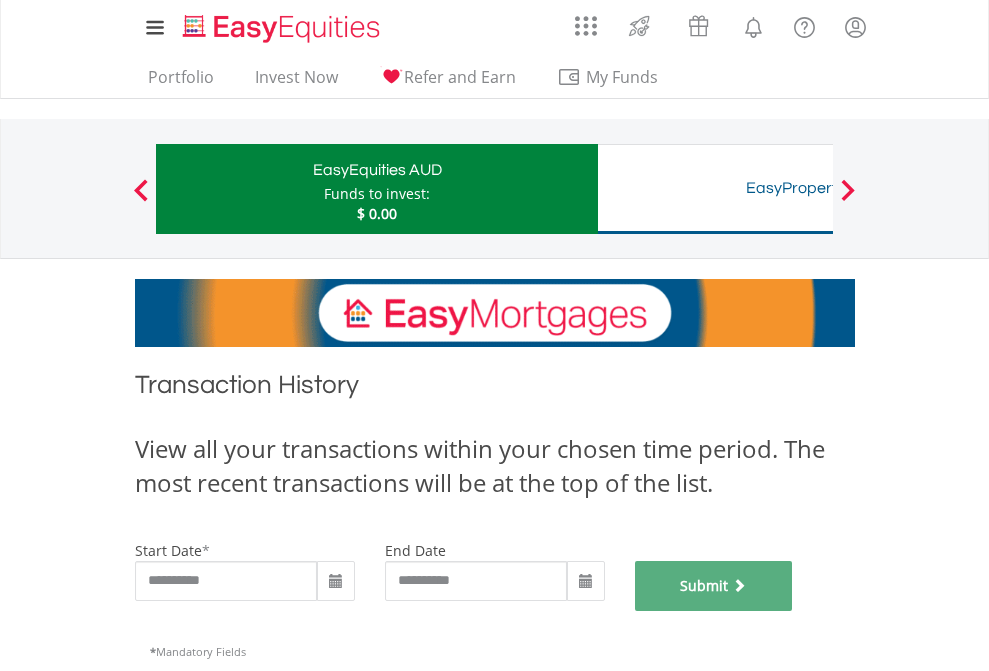 scroll, scrollTop: 811, scrollLeft: 0, axis: vertical 